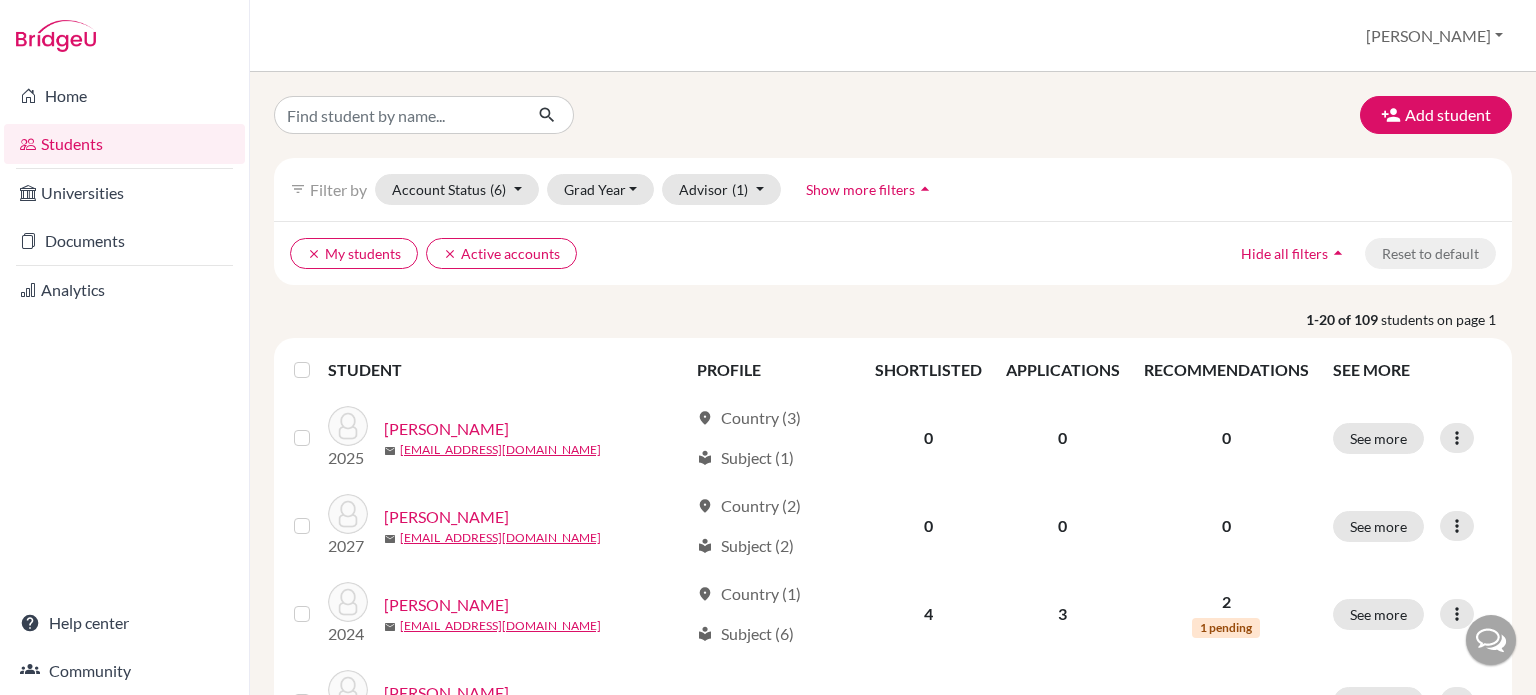 scroll, scrollTop: 0, scrollLeft: 0, axis: both 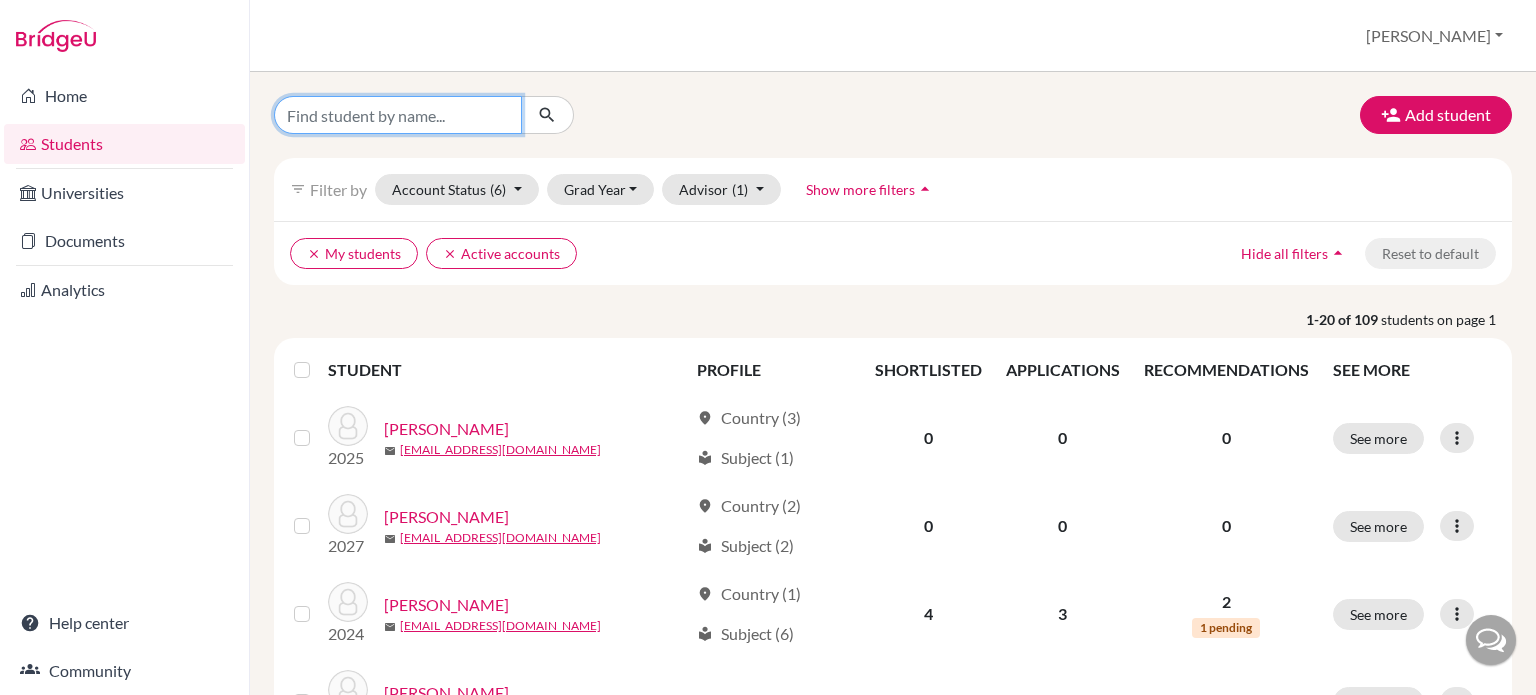 click at bounding box center [398, 115] 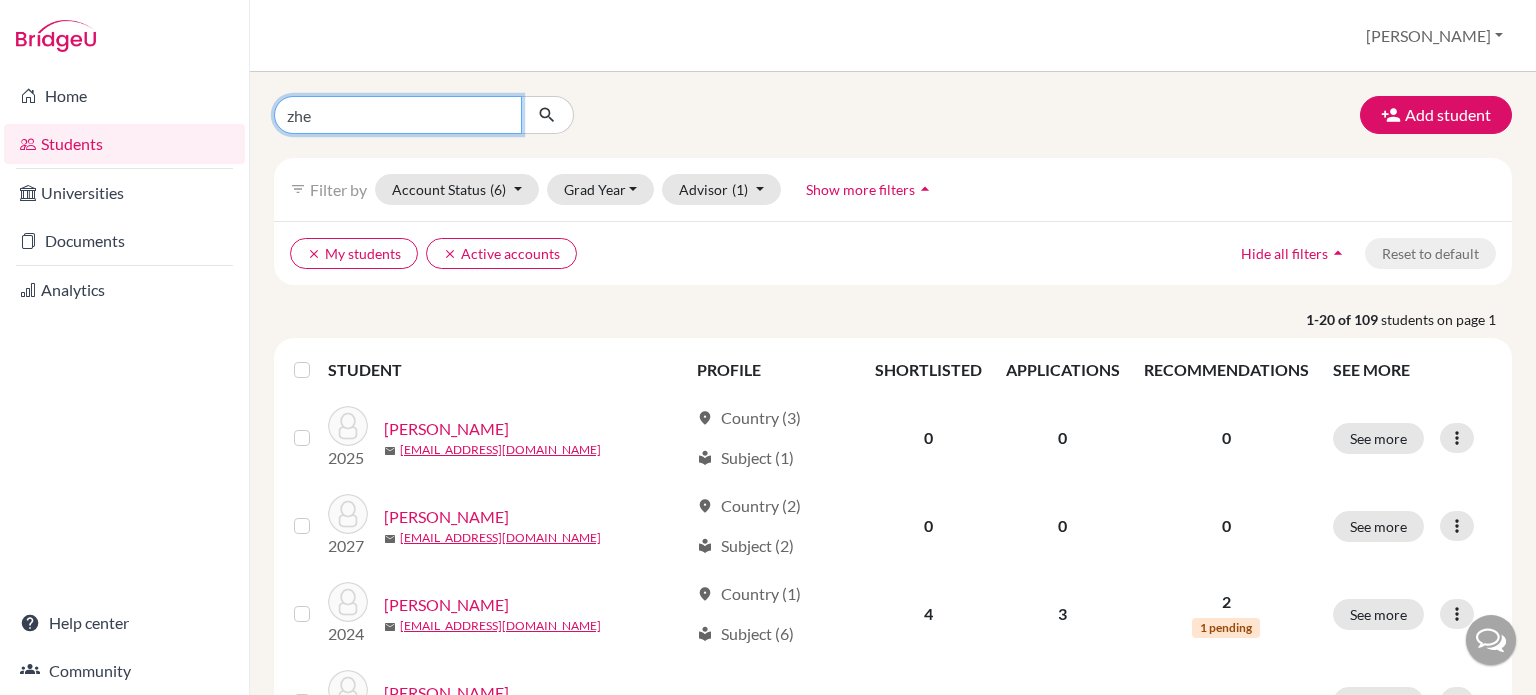 type on "zhen" 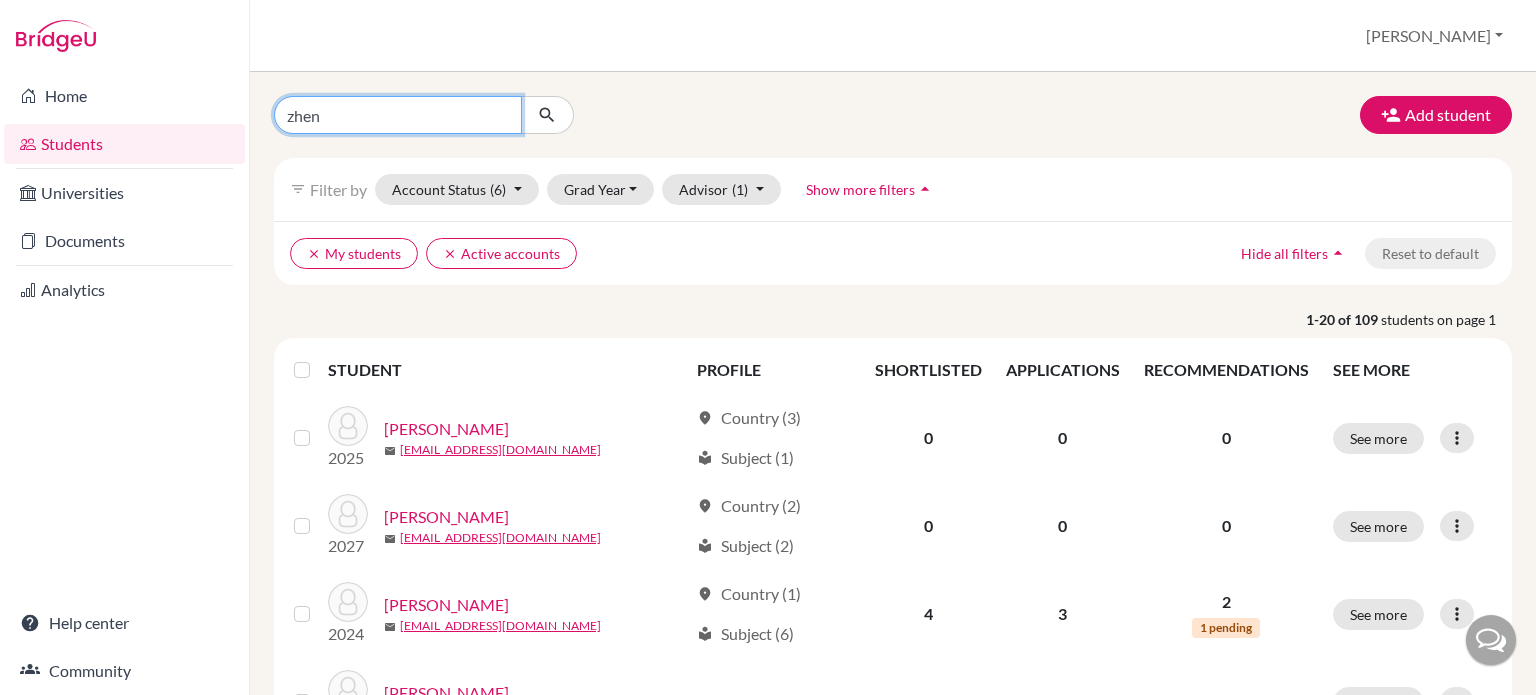 click at bounding box center [547, 115] 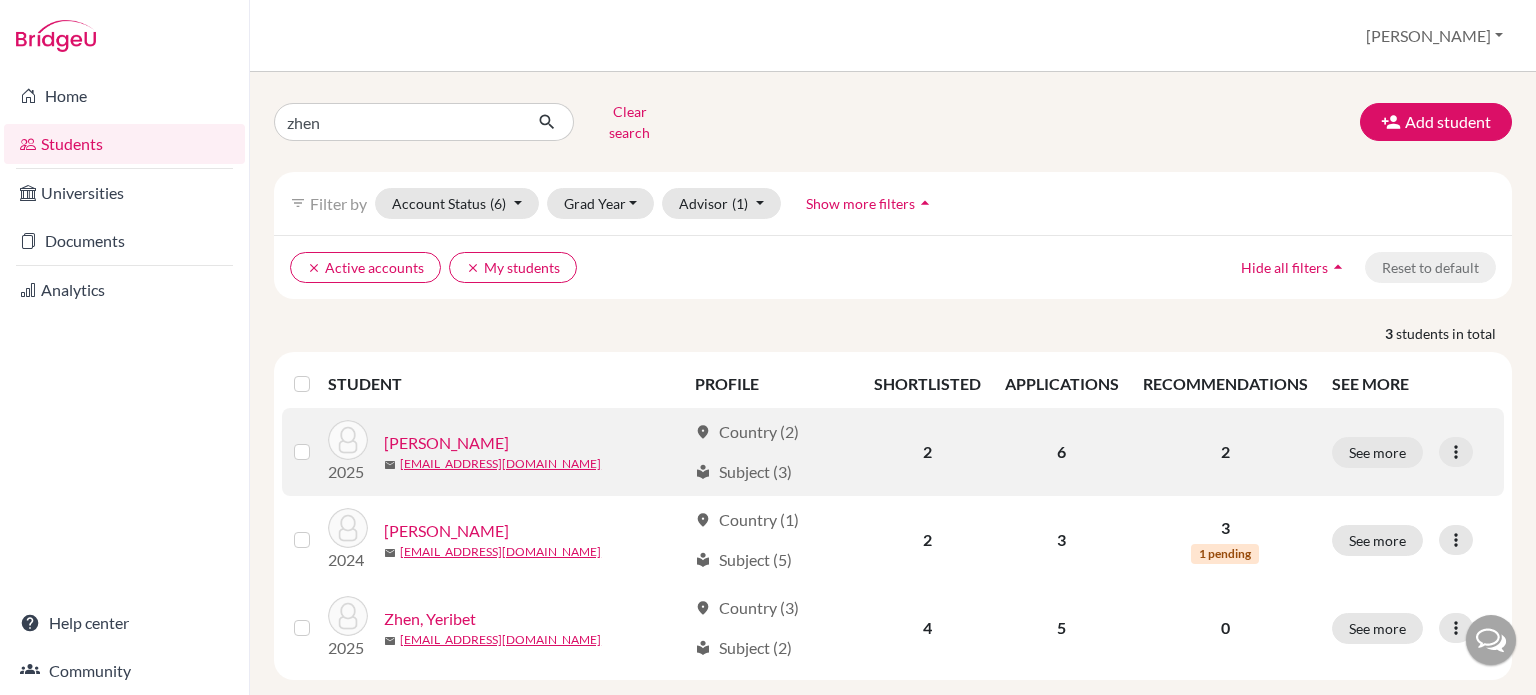 click on "[PERSON_NAME]" at bounding box center (446, 443) 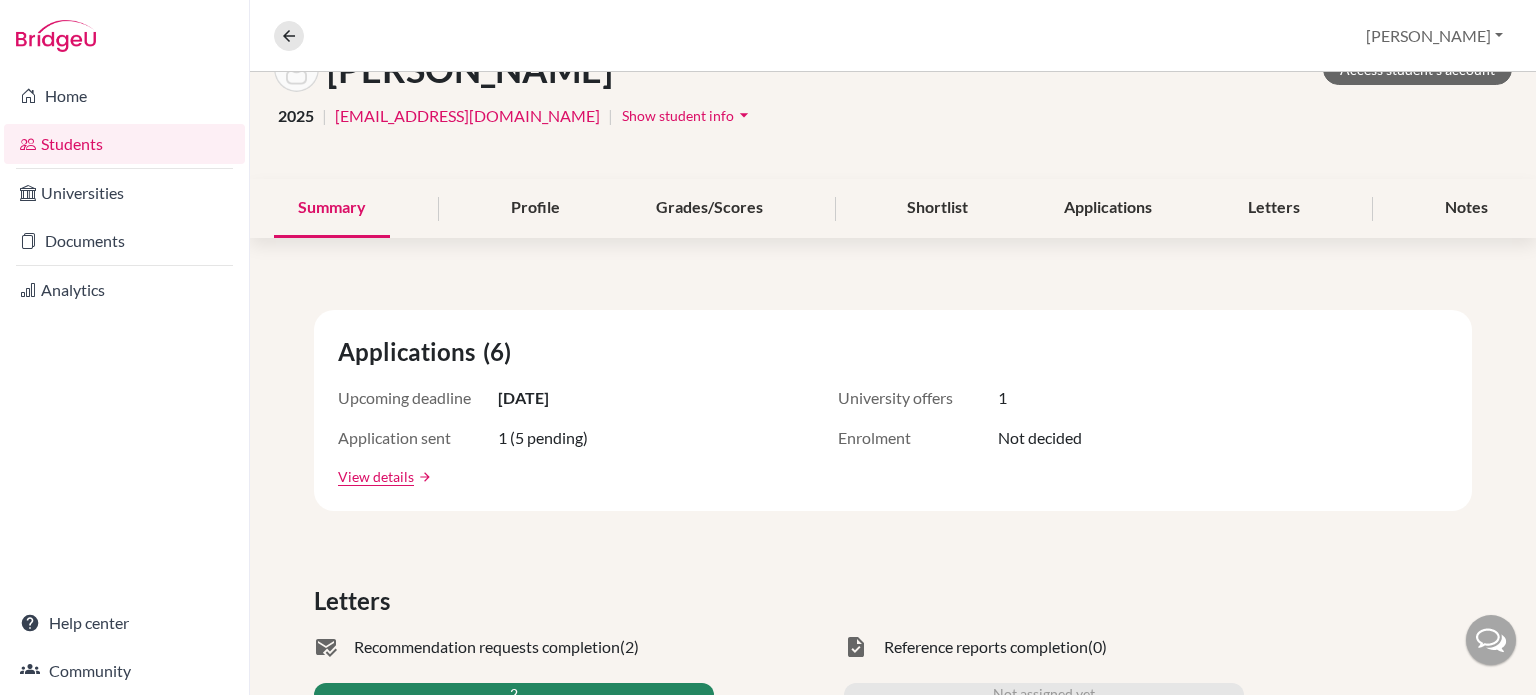 scroll, scrollTop: 0, scrollLeft: 0, axis: both 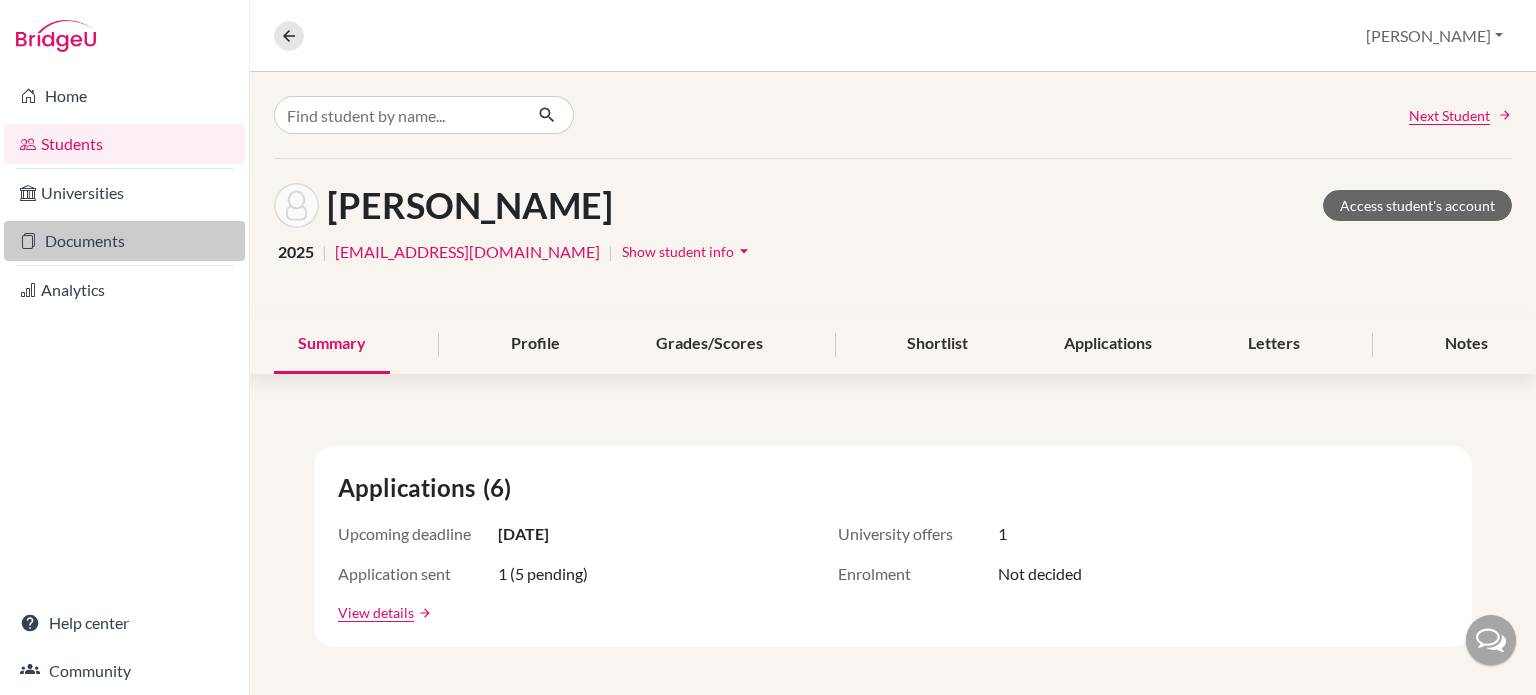 click on "Documents" at bounding box center [124, 241] 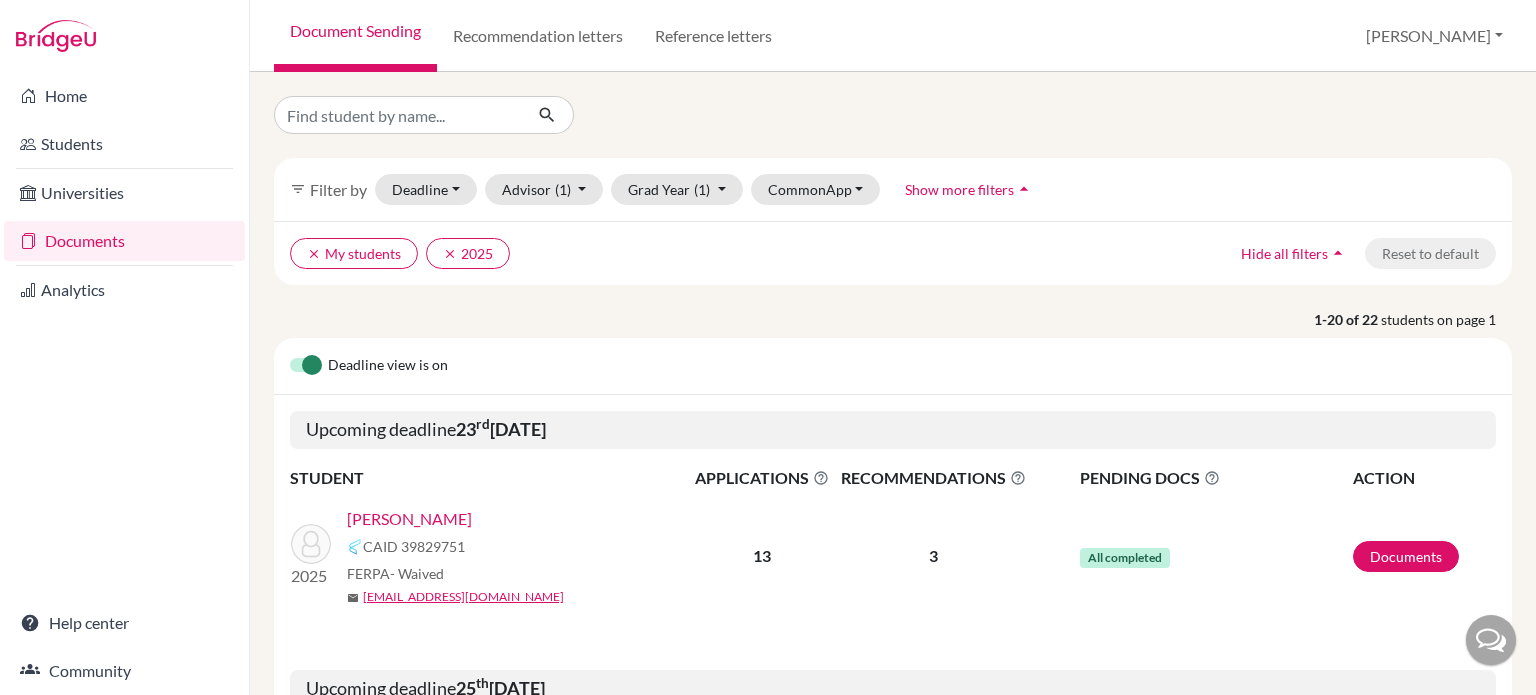 scroll, scrollTop: 0, scrollLeft: 0, axis: both 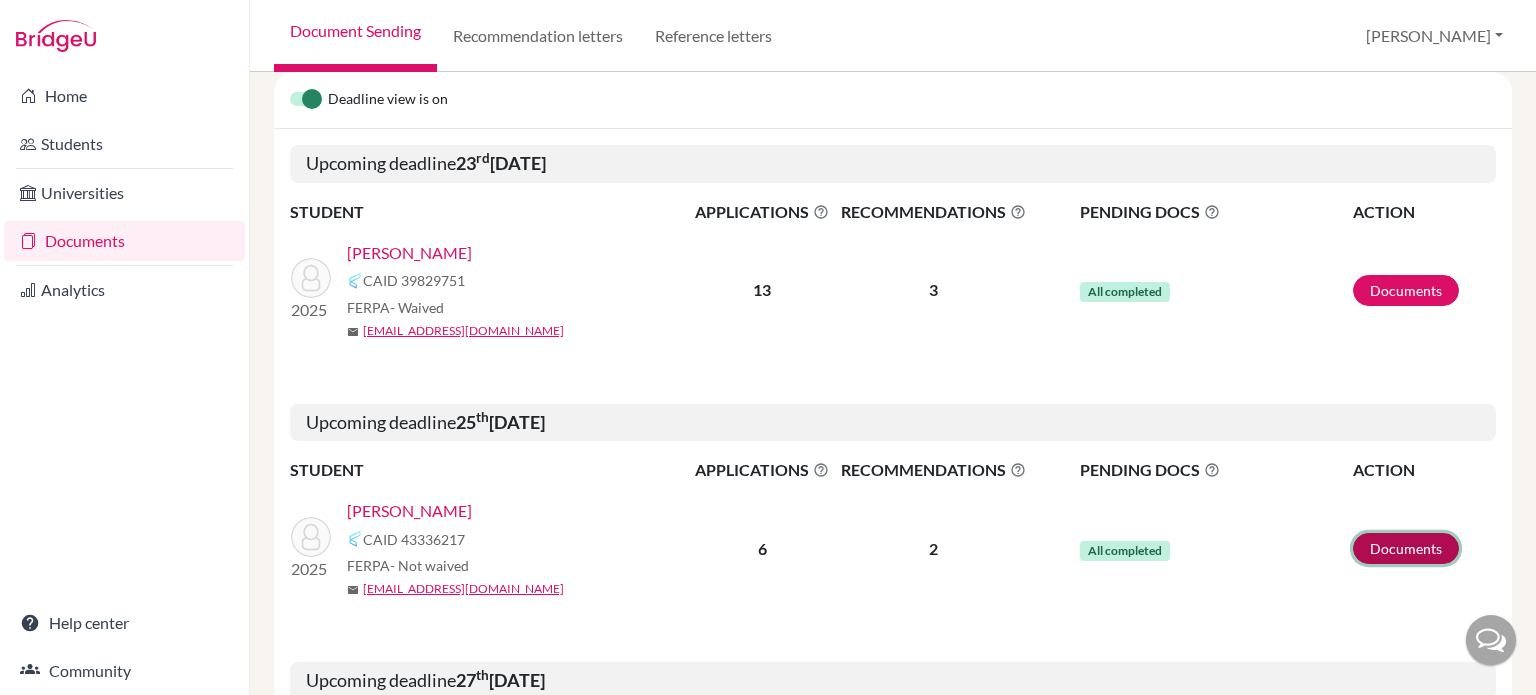 click on "Documents" at bounding box center [1406, 548] 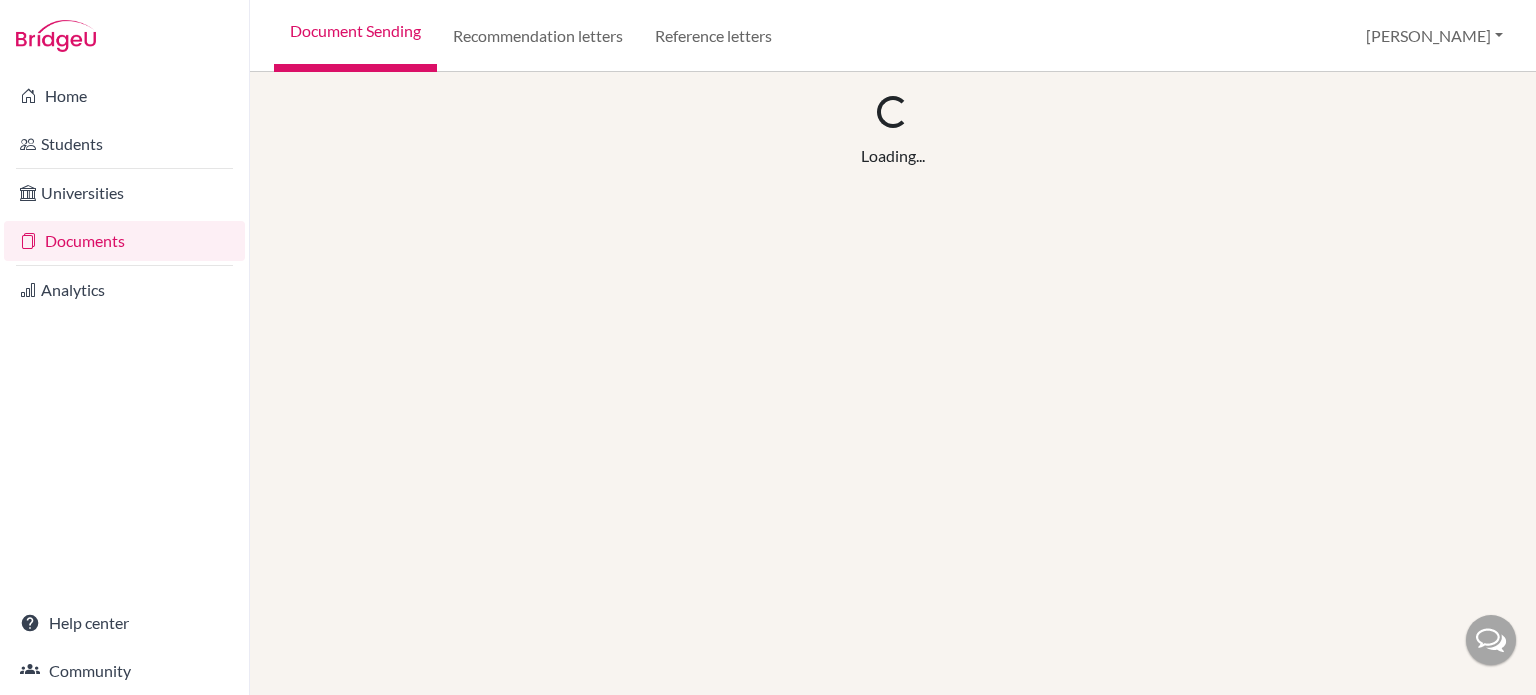 scroll, scrollTop: 0, scrollLeft: 0, axis: both 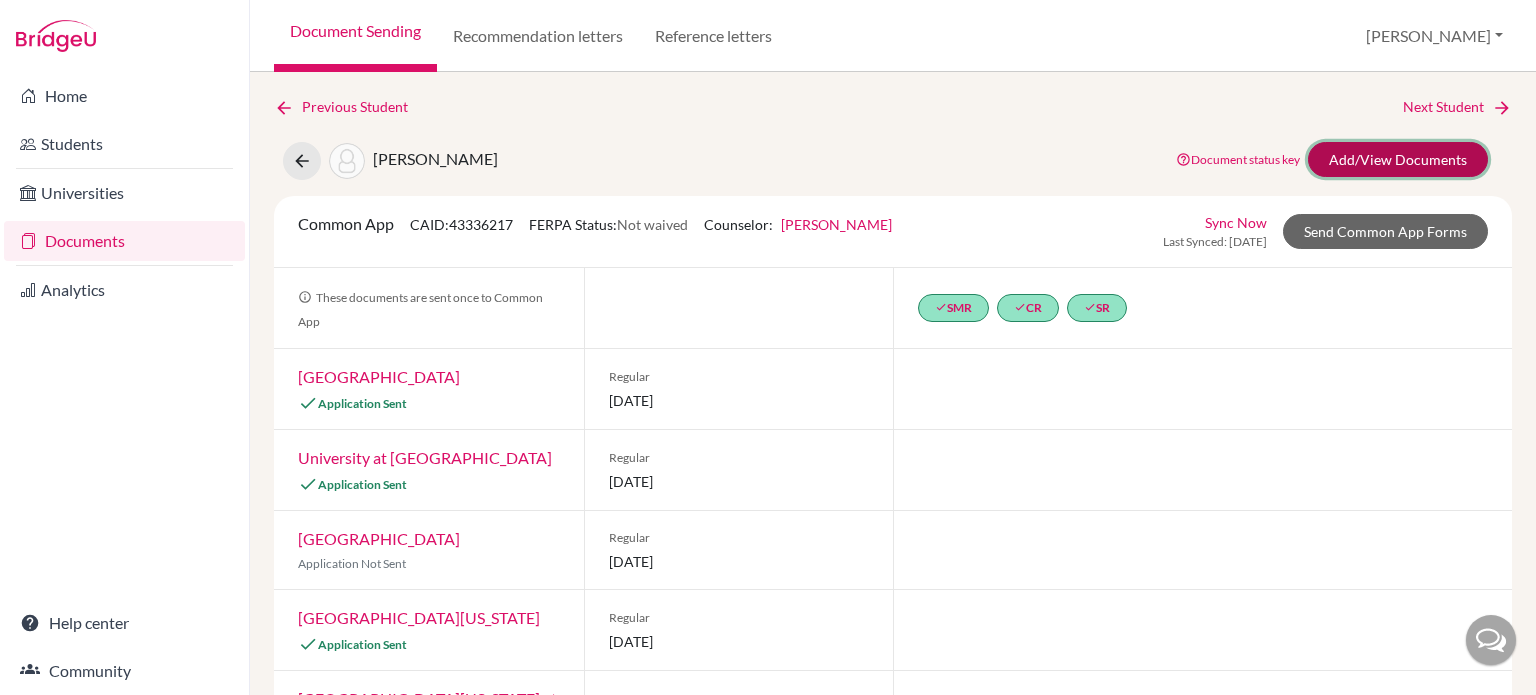 click on "Add/View Documents" at bounding box center [1398, 159] 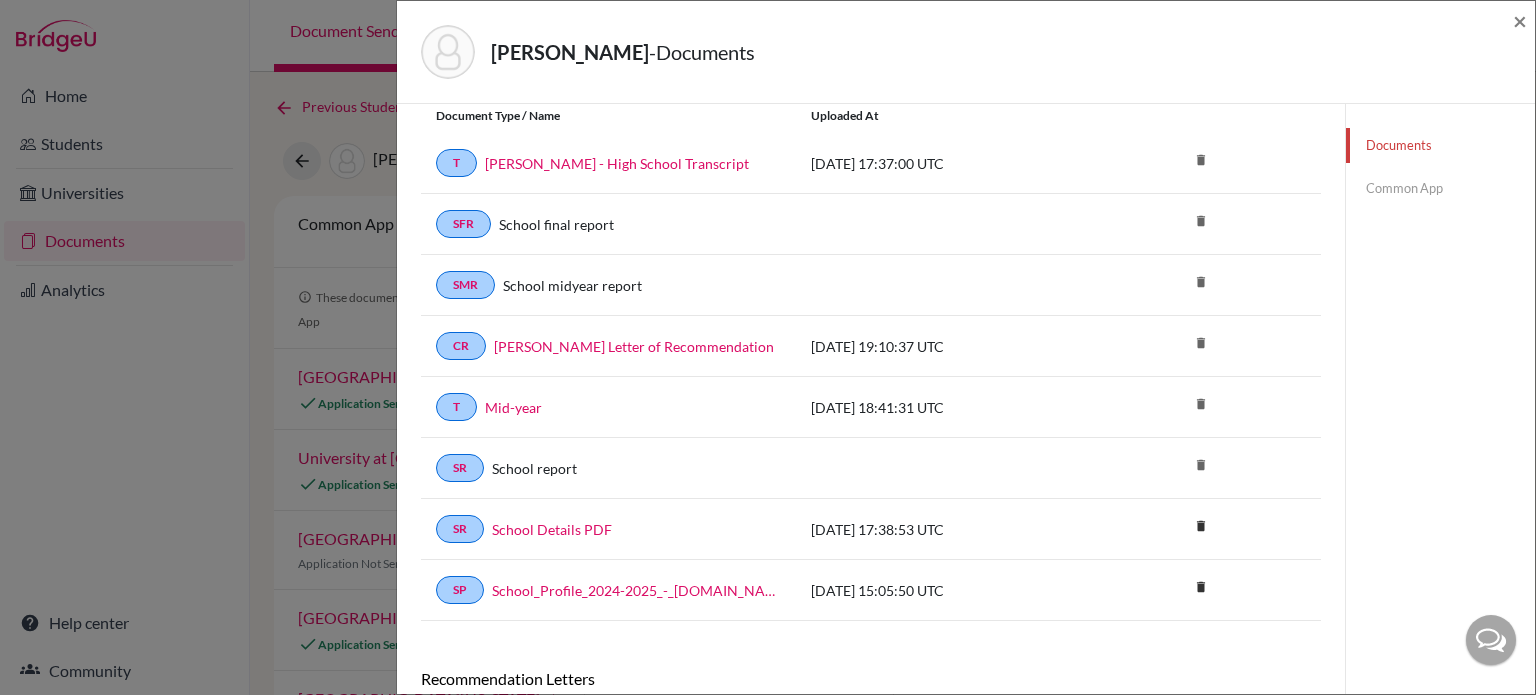 scroll, scrollTop: 258, scrollLeft: 0, axis: vertical 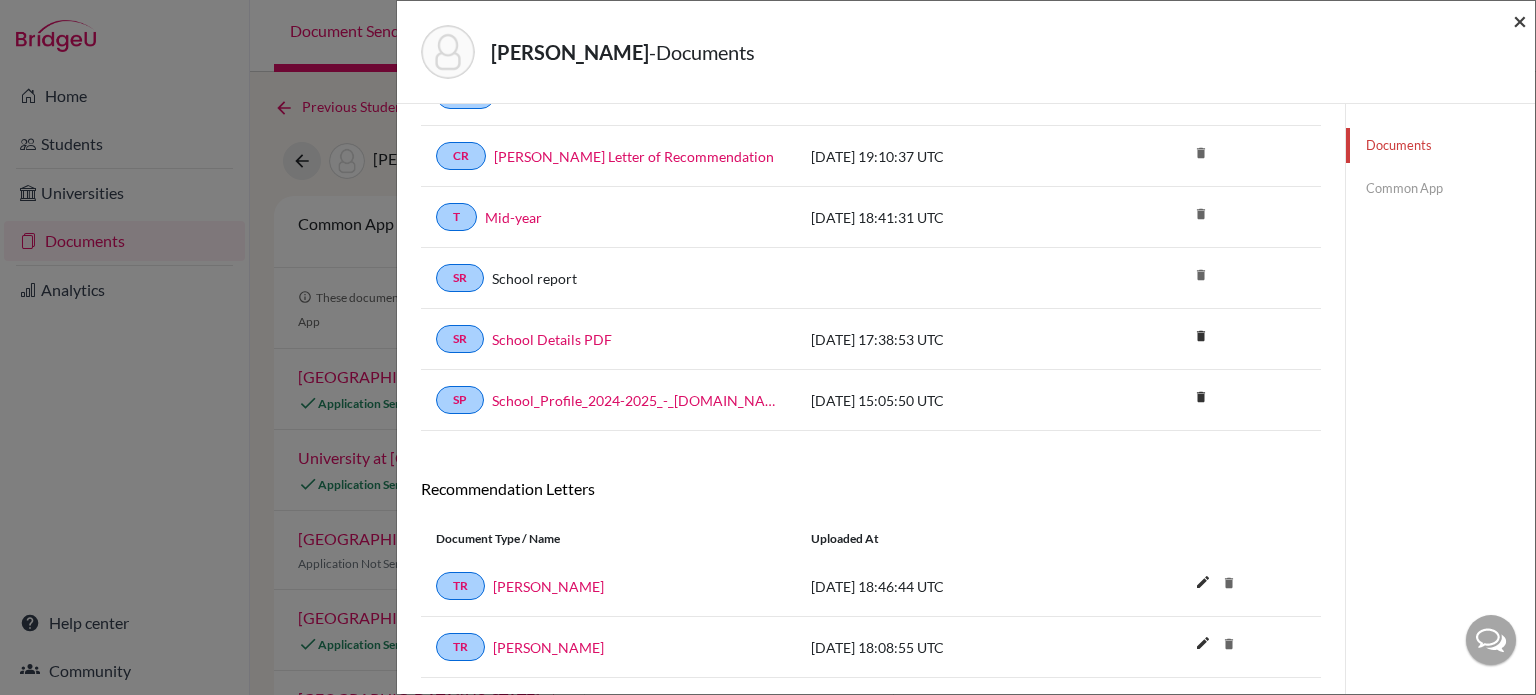 click on "×" at bounding box center (1520, 20) 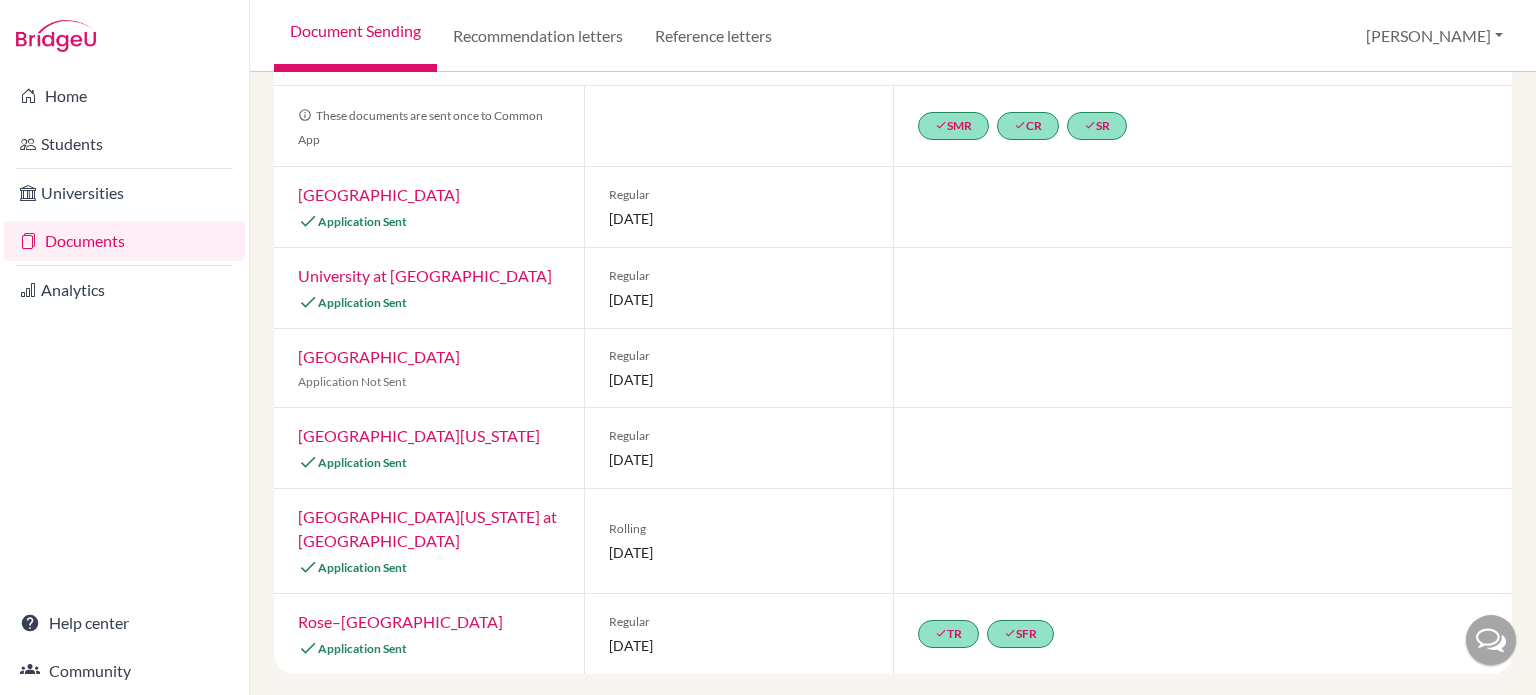 scroll, scrollTop: 0, scrollLeft: 0, axis: both 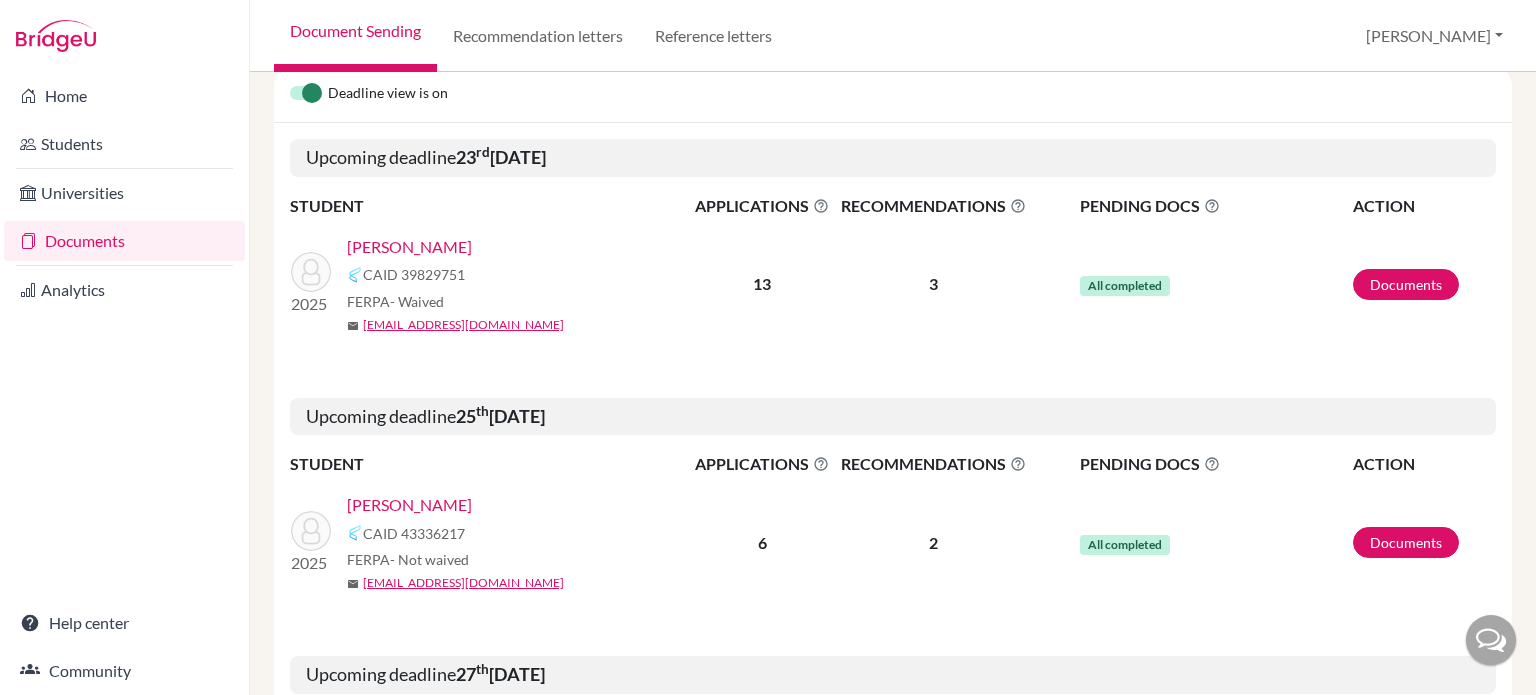 click on "[PERSON_NAME]" at bounding box center [409, 505] 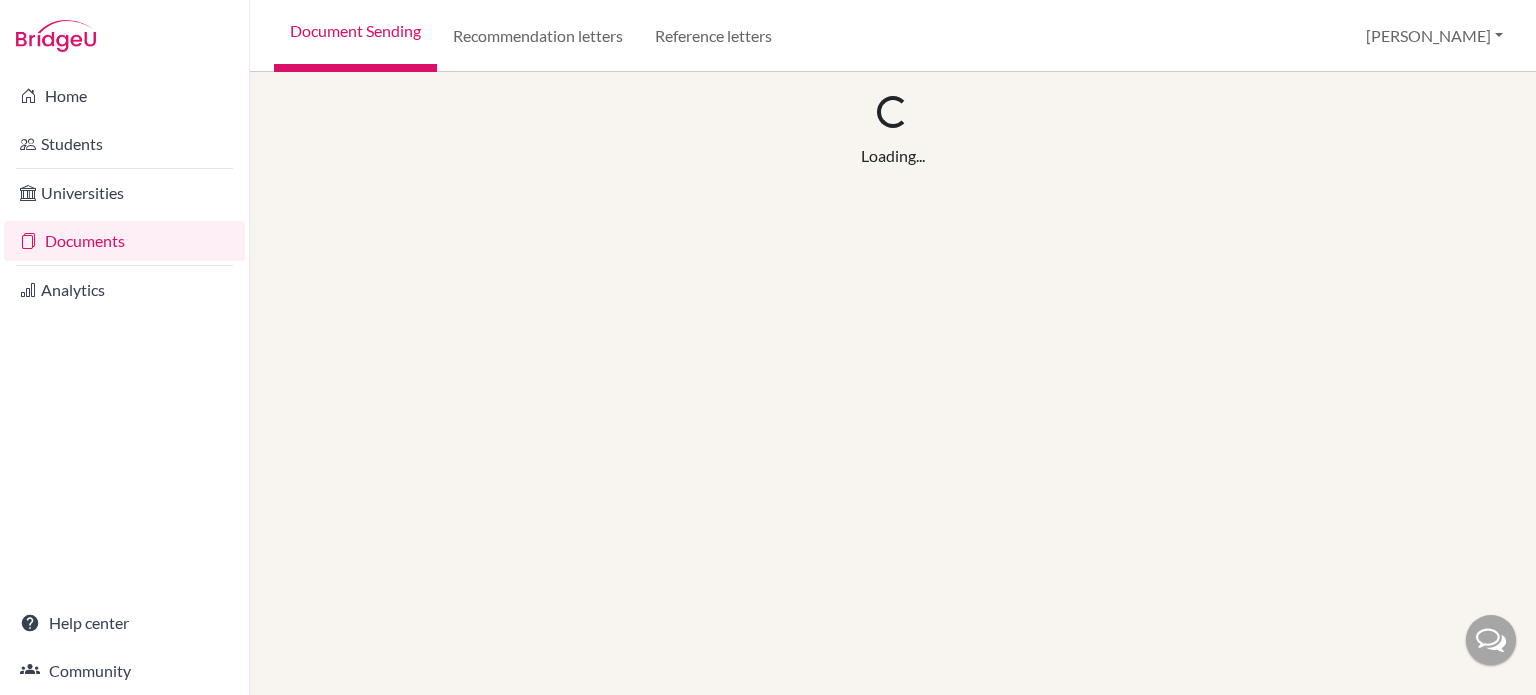 scroll, scrollTop: 0, scrollLeft: 0, axis: both 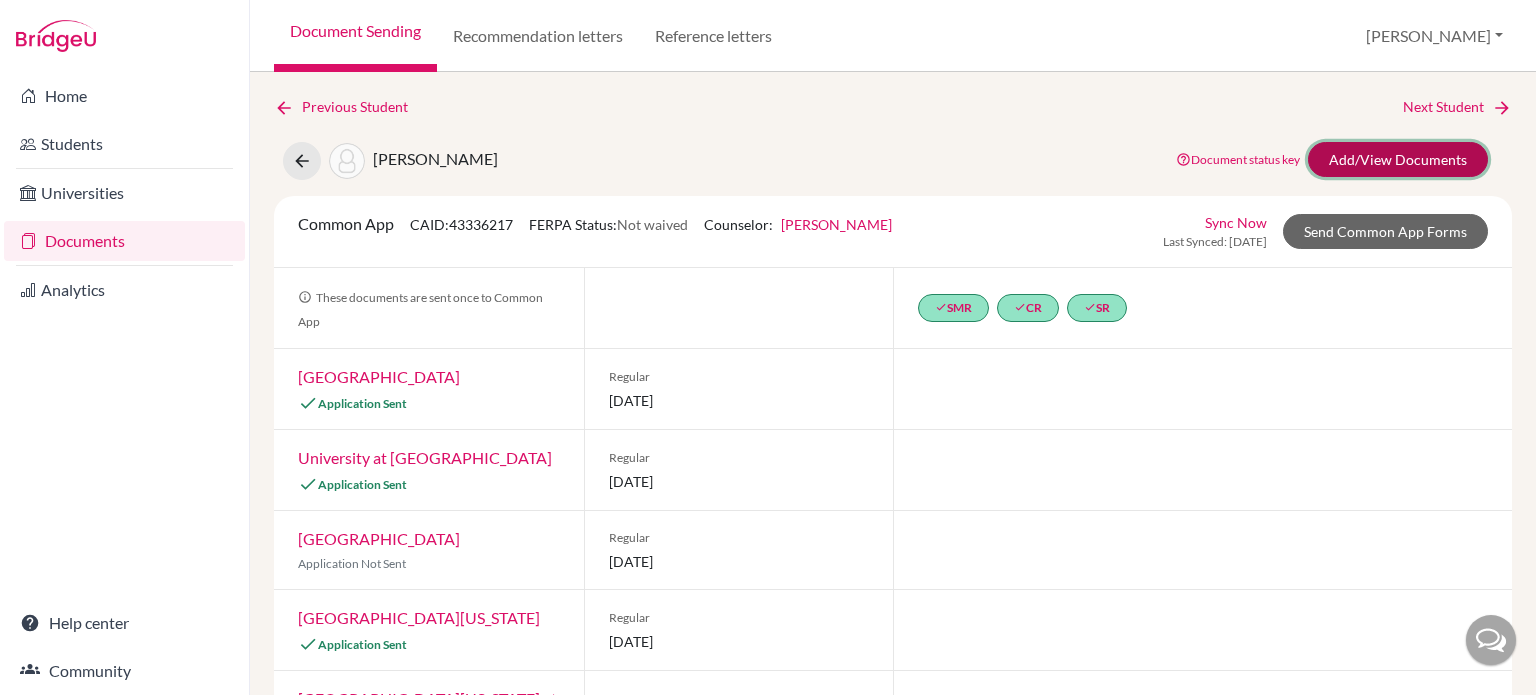 click on "Add/View Documents" at bounding box center [1398, 159] 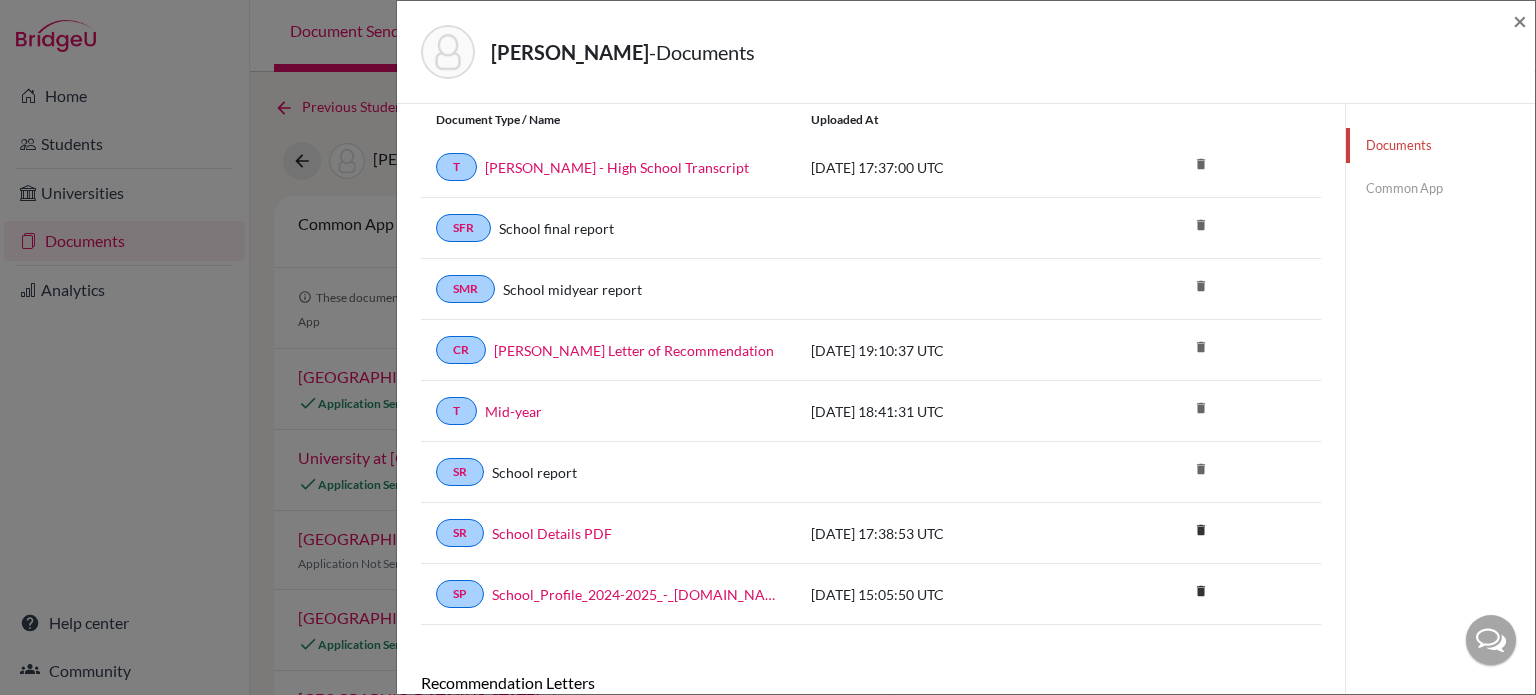 scroll, scrollTop: 74, scrollLeft: 0, axis: vertical 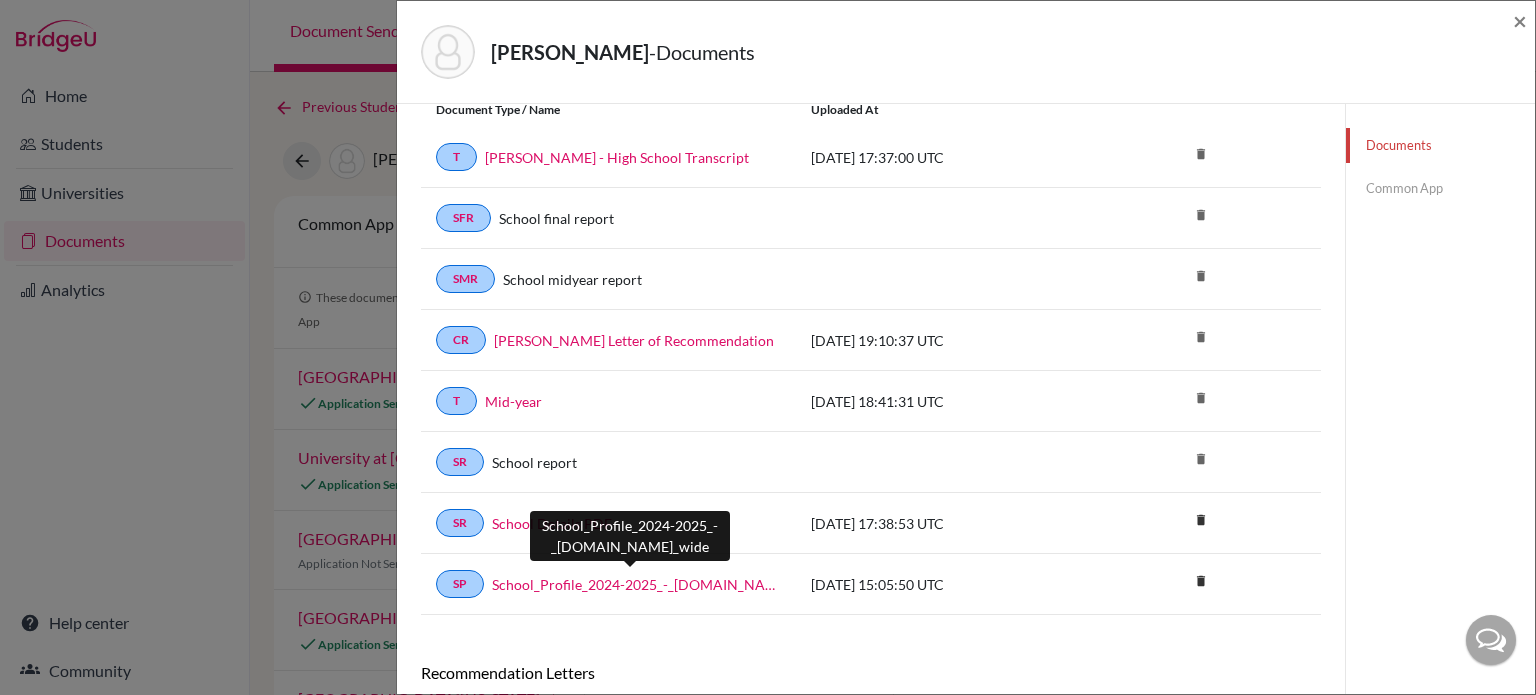 click on "School_Profile_2024-2025_-_[DOMAIN_NAME]_wide" at bounding box center (636, 584) 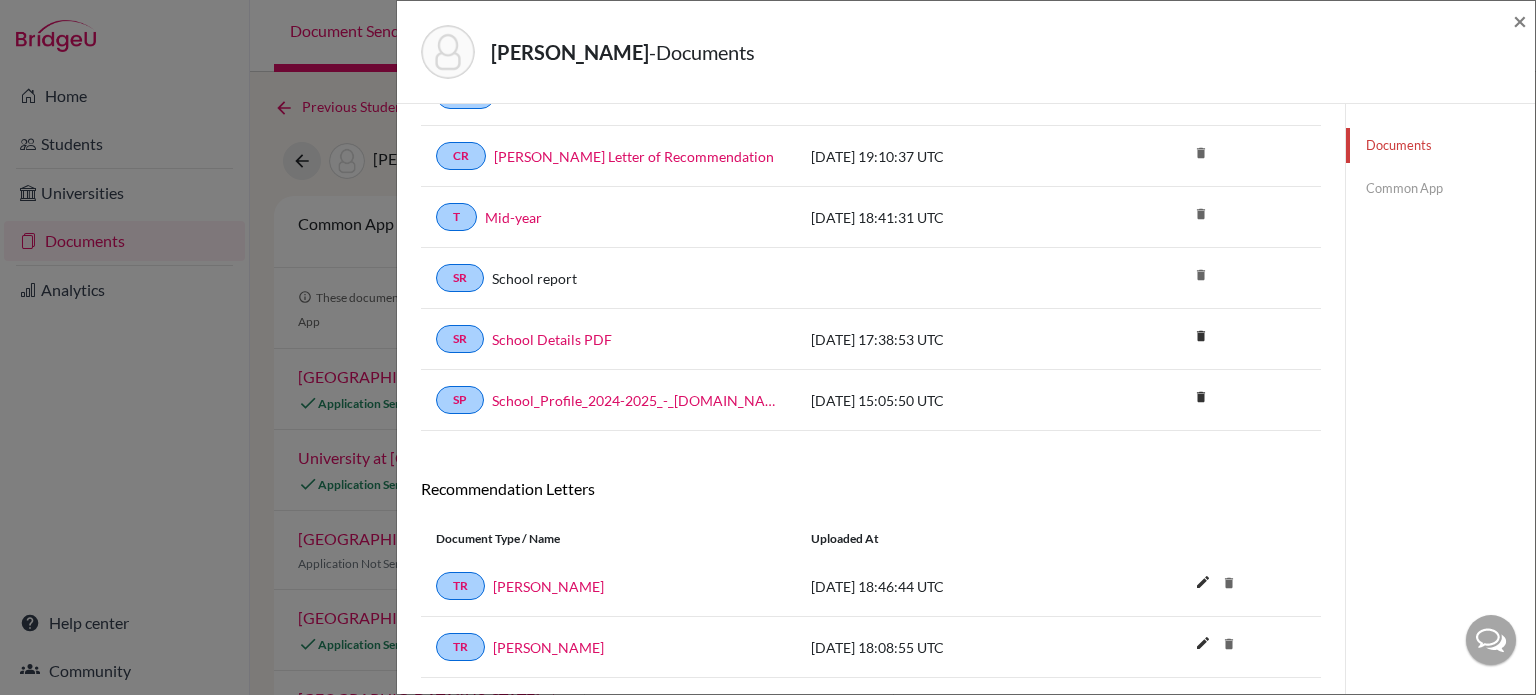 scroll, scrollTop: 257, scrollLeft: 0, axis: vertical 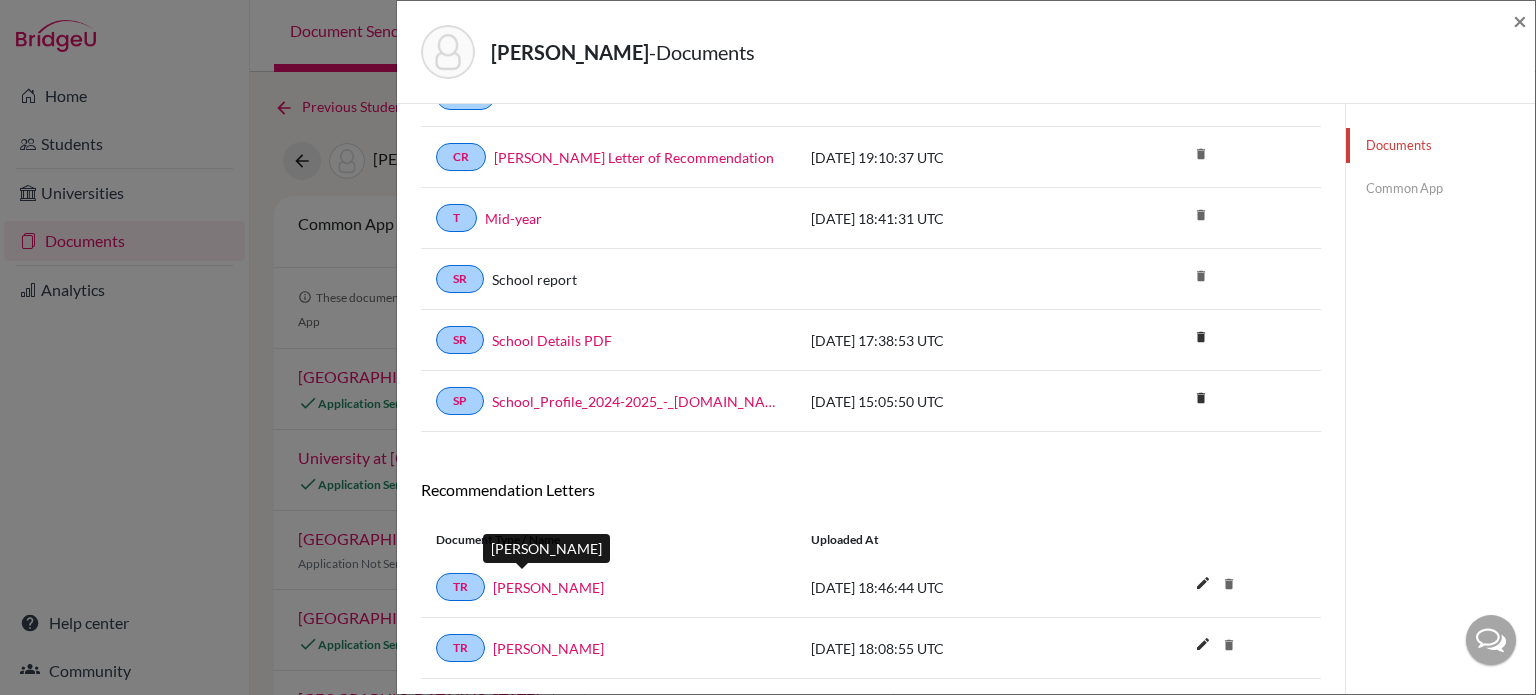 click on "[PERSON_NAME]" at bounding box center (548, 587) 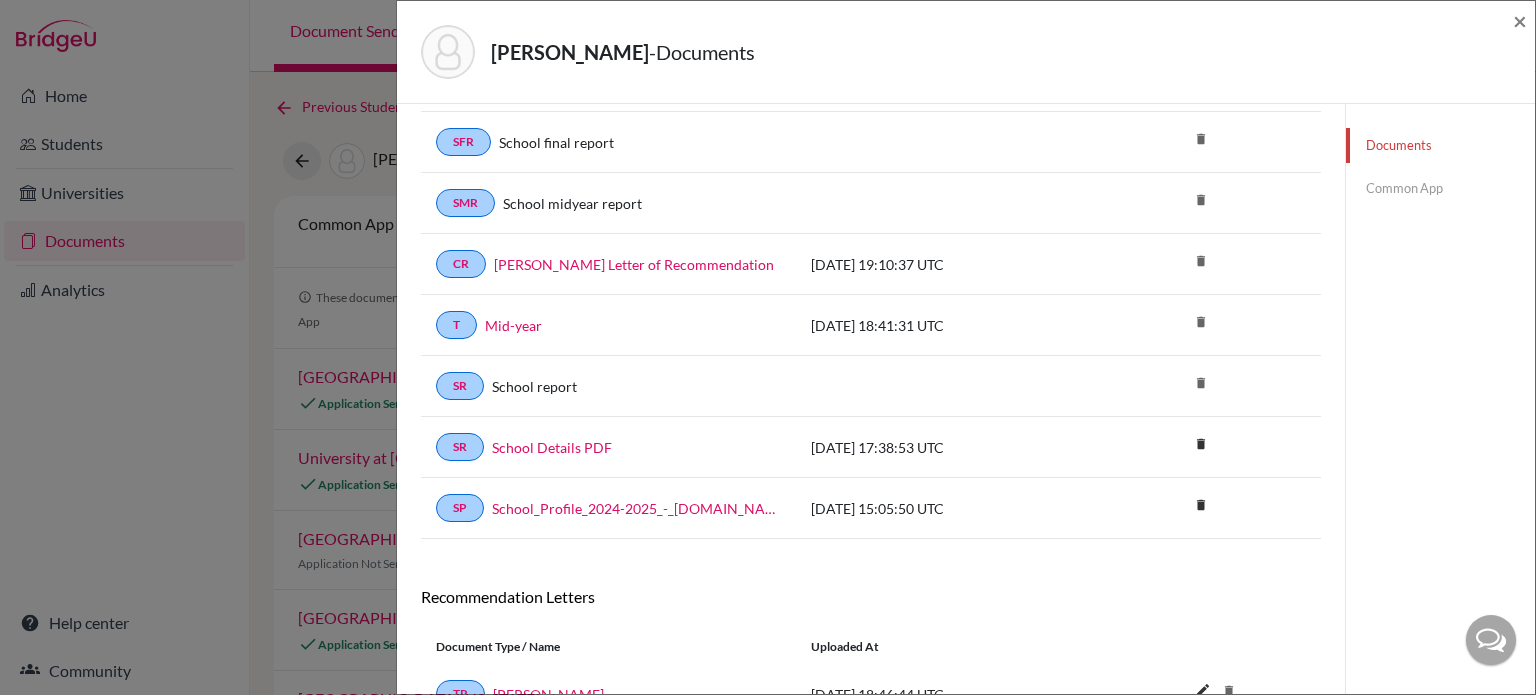 scroll, scrollTop: 149, scrollLeft: 0, axis: vertical 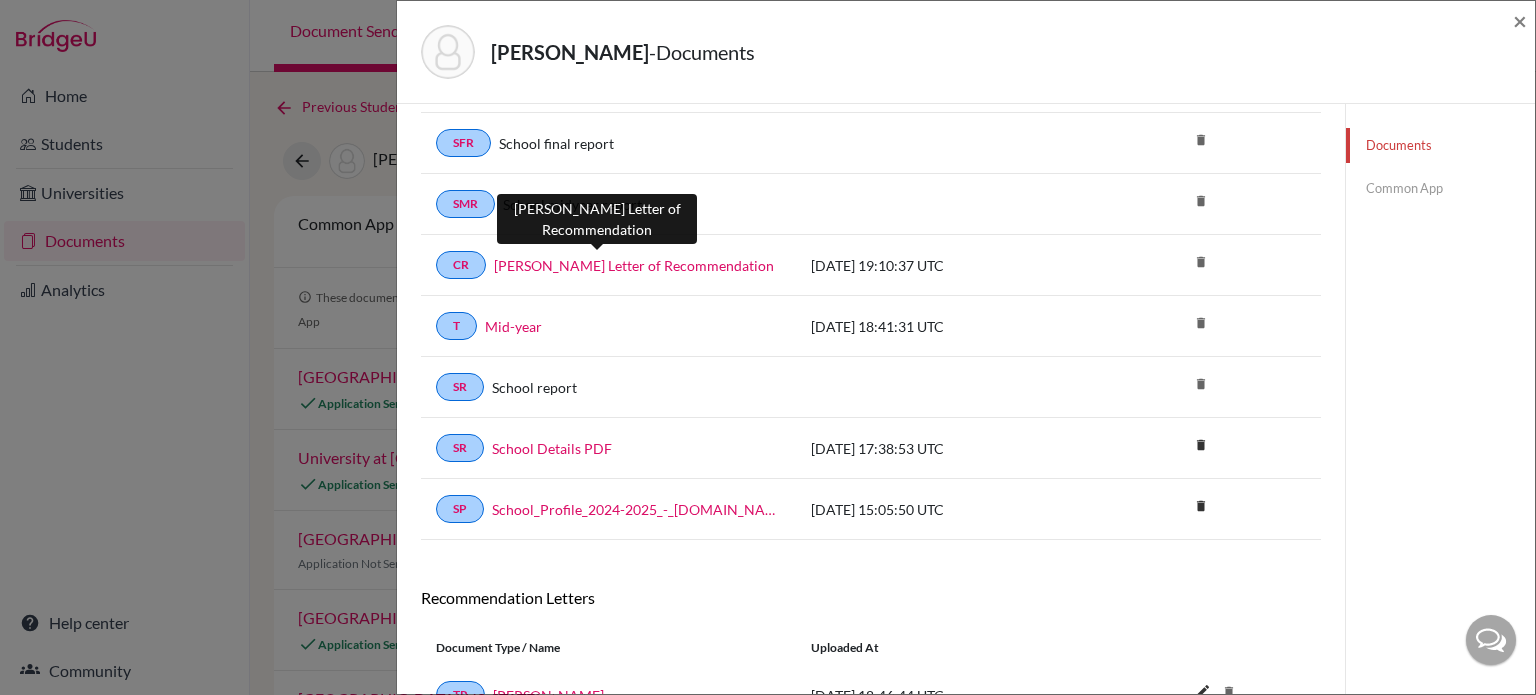 click on "[PERSON_NAME] Letter of Recommendation" at bounding box center [634, 265] 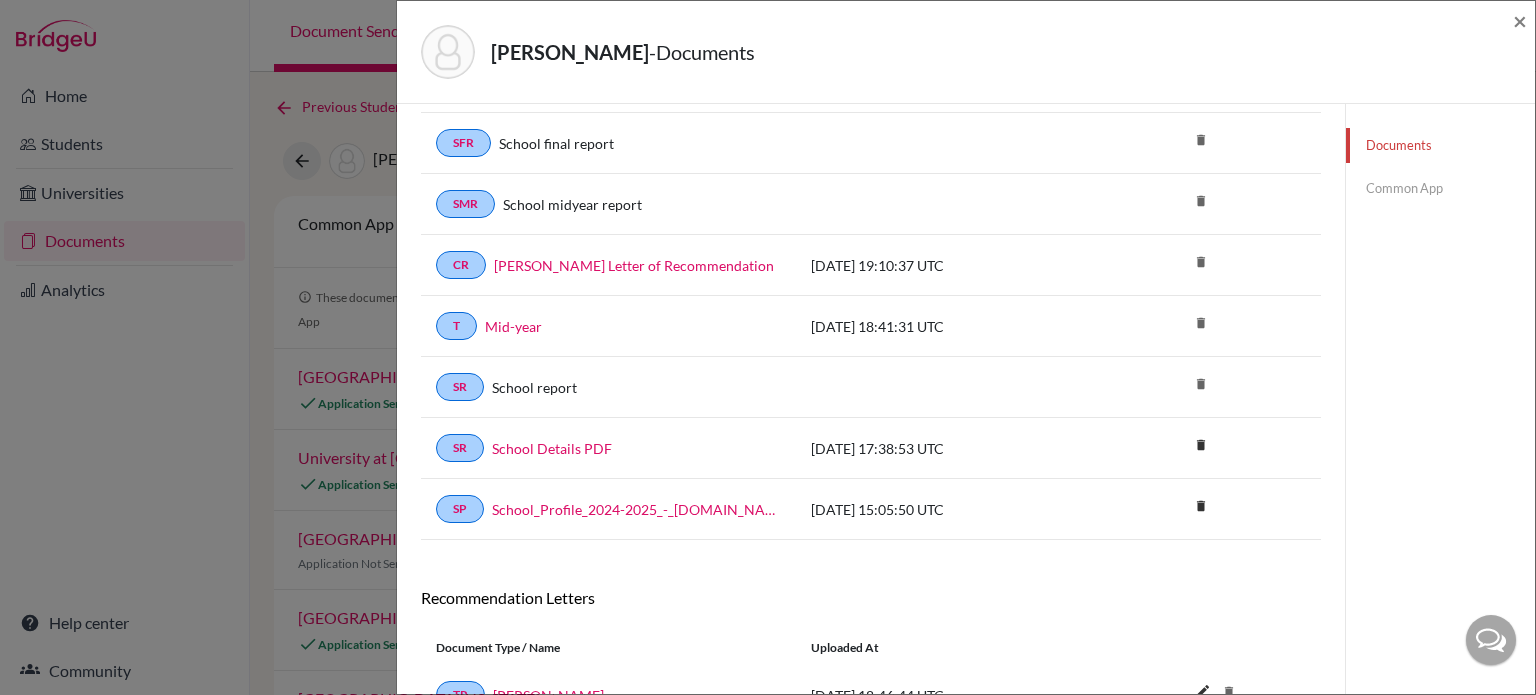 click on "[PERSON_NAME]  -  Documents × Documents note_add  Add Document Document type Change explanation for Common App reports Counselor recommendation International official results School profile School report Teacher recommendation Transcript Transcript Courses Other Document name File - PDFs only Choose file publish  Upload Cancel Document Type / Name Uploaded at T [PERSON_NAME] - High School Transcript [DATE] 17:37:00 UTC delete SFR School final report delete SMR School midyear report delete [PERSON_NAME] Letter of Recommendation [DATE] 19:10:37 UTC delete T Mid-year  [DATE] 18:41:31 UTC delete SR School report delete SR School Details PDF [DATE] 17:38:53 UTC delete Delete this document? Cancel Delete SP School_Profile_2024-2025_-_[DOMAIN_NAME]_wide [DATE] 15:05:50 UTC delete Delete this document? Cancel Delete Recommendation Letters Document Type / Name Uploaded at TR [PERSON_NAME] [DATE] 18:46:44 UTC edit delete TR [PERSON_NAME] [DATE] 18:08:55 UTC edit delete Documents Common App" 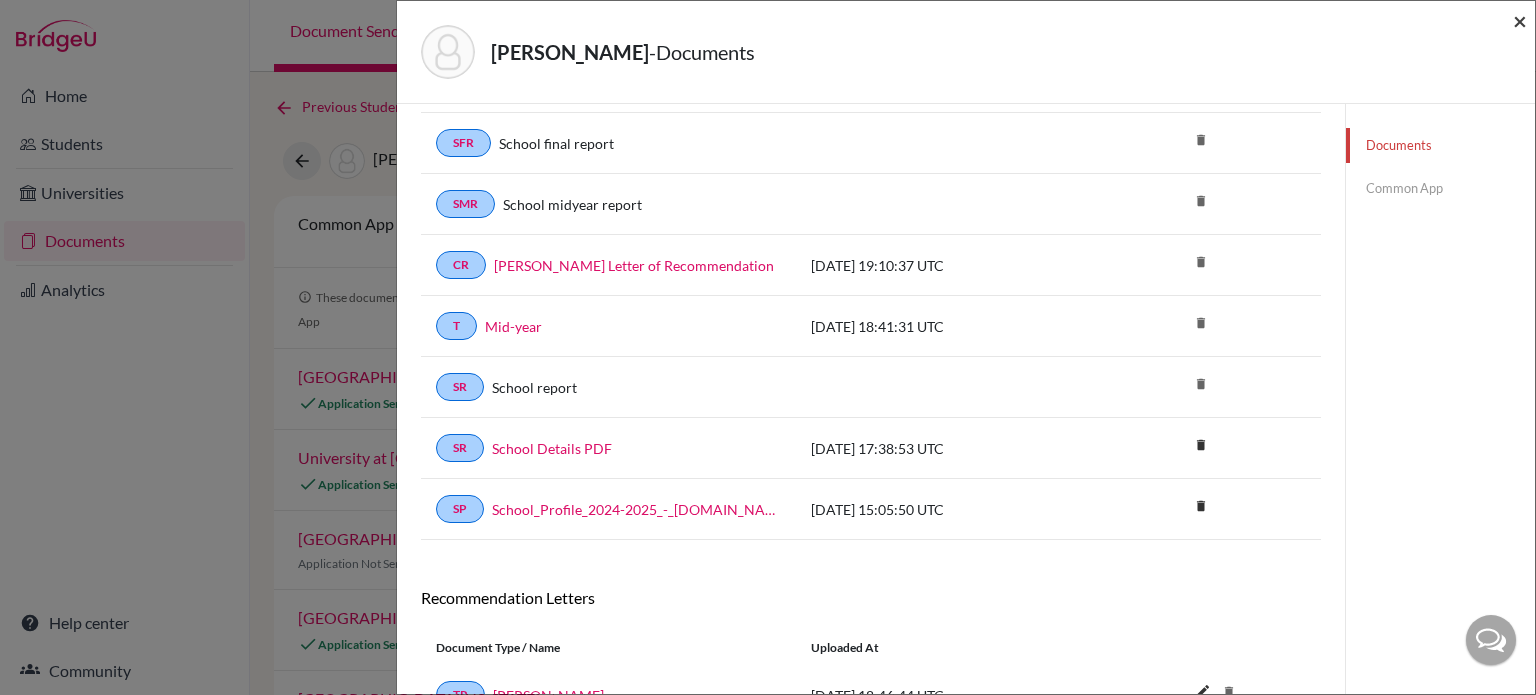 click on "×" at bounding box center (1520, 20) 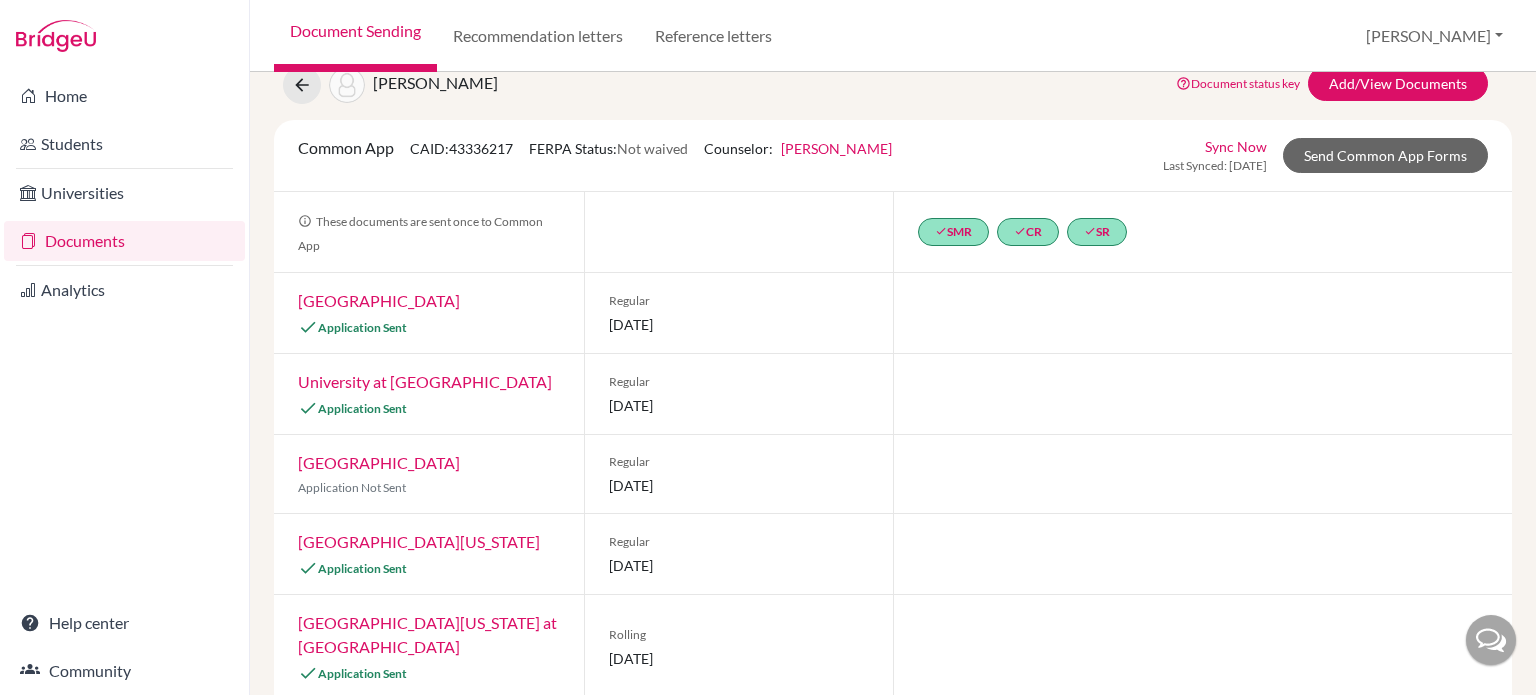 scroll, scrollTop: 0, scrollLeft: 0, axis: both 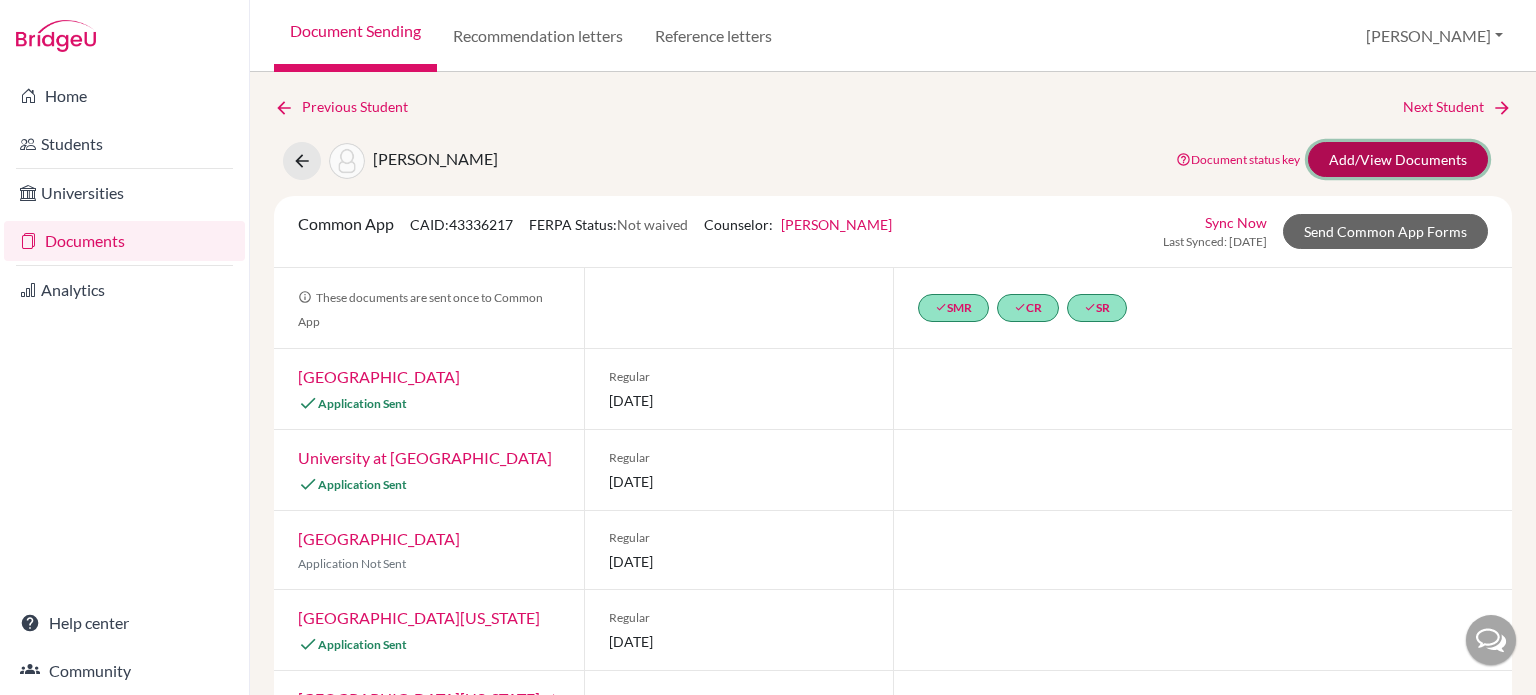 click on "Add/View Documents" at bounding box center (1398, 159) 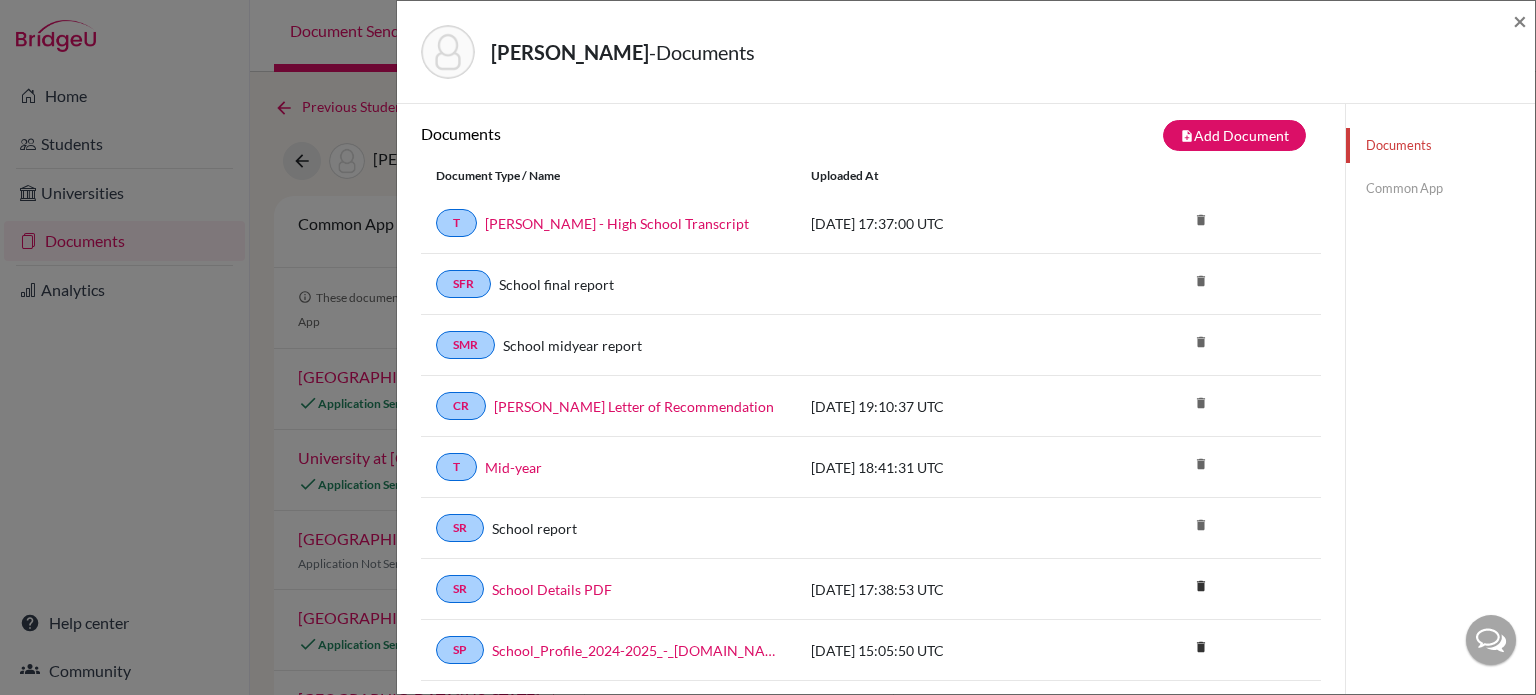 scroll, scrollTop: 0, scrollLeft: 0, axis: both 